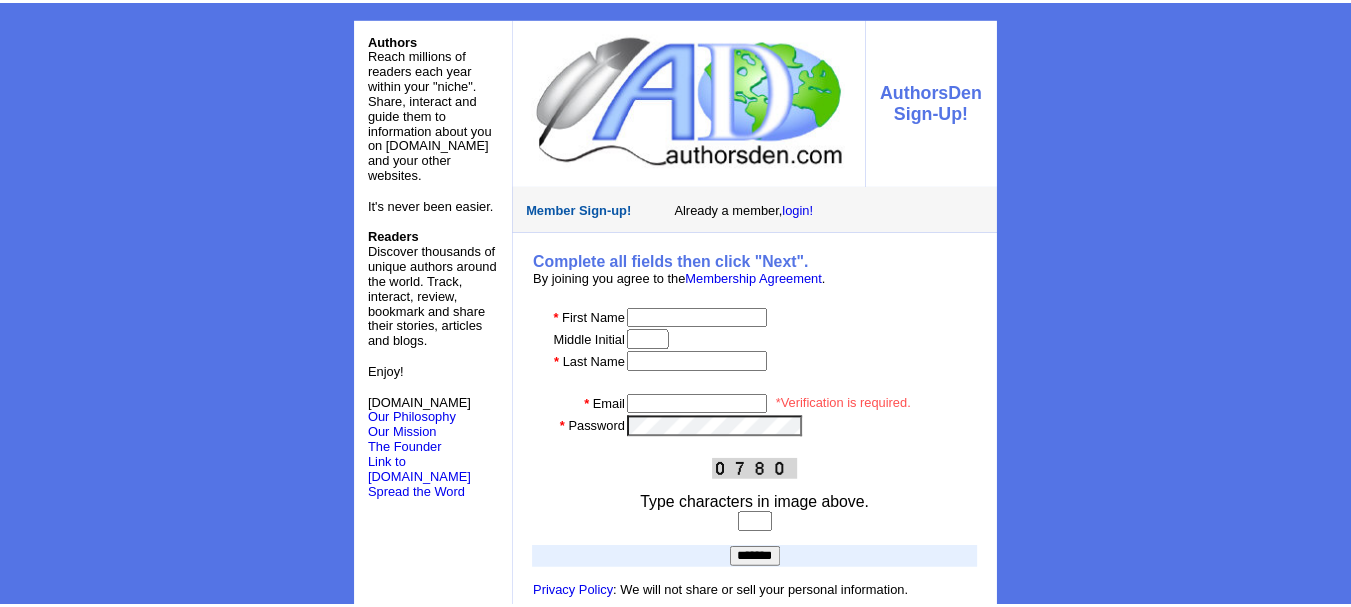 scroll, scrollTop: 0, scrollLeft: 0, axis: both 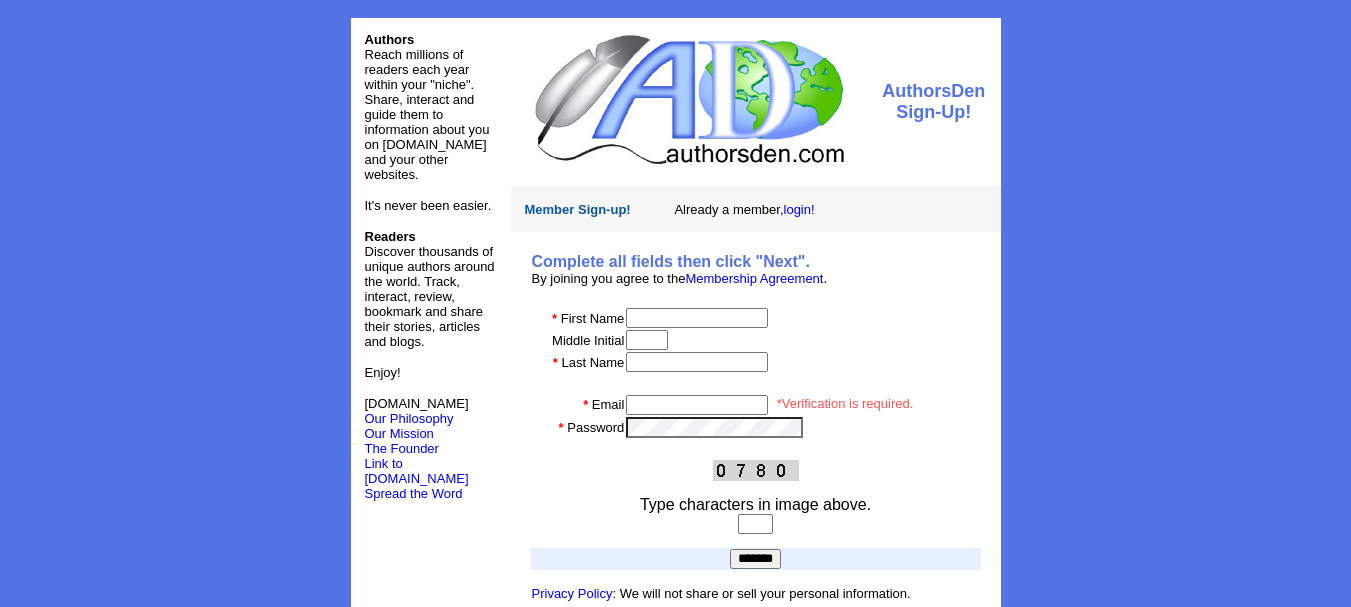 click at bounding box center [697, 318] 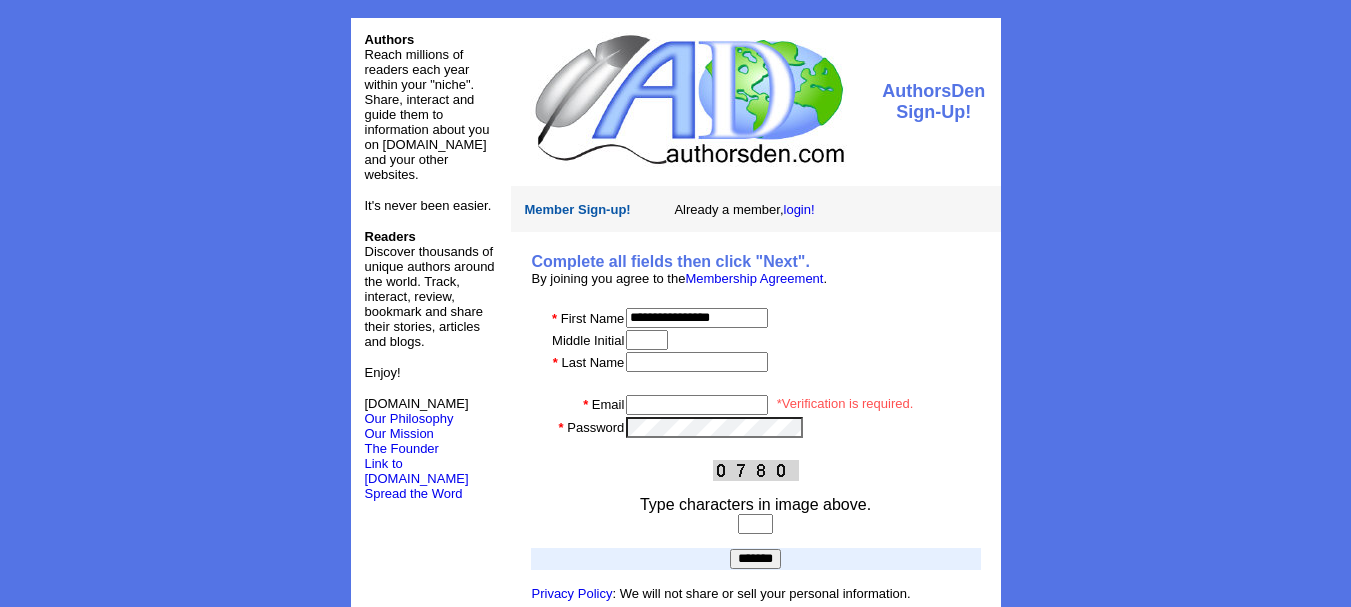 click on "**********" at bounding box center (697, 318) 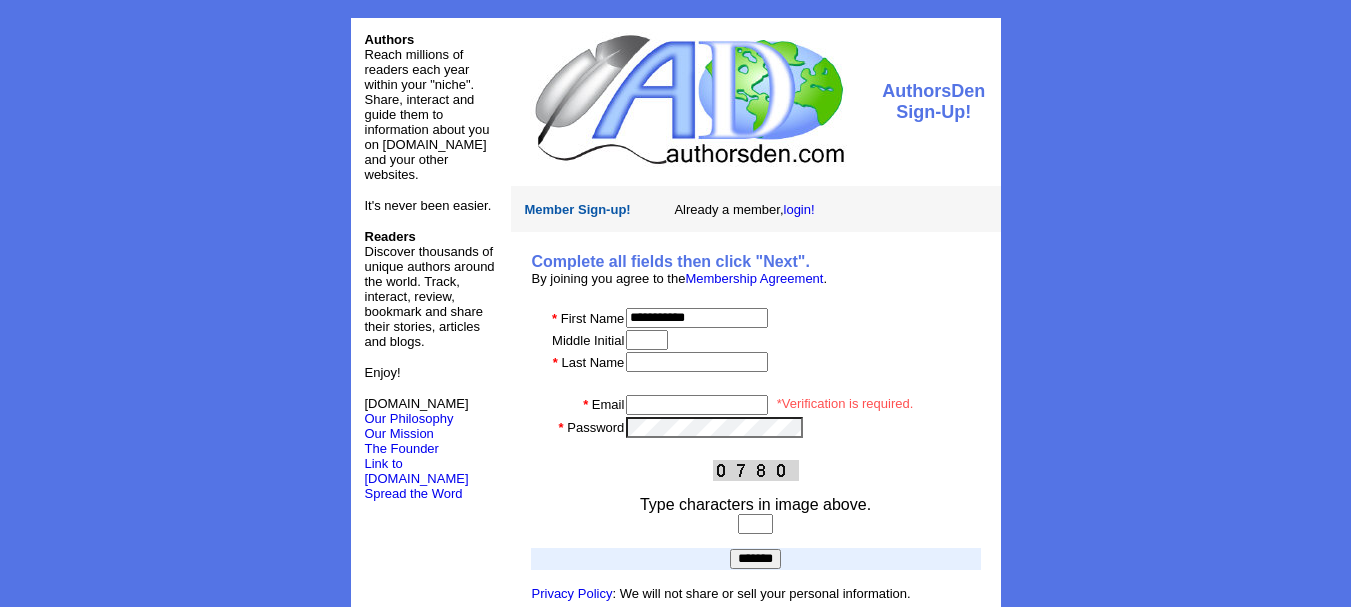 type on "**********" 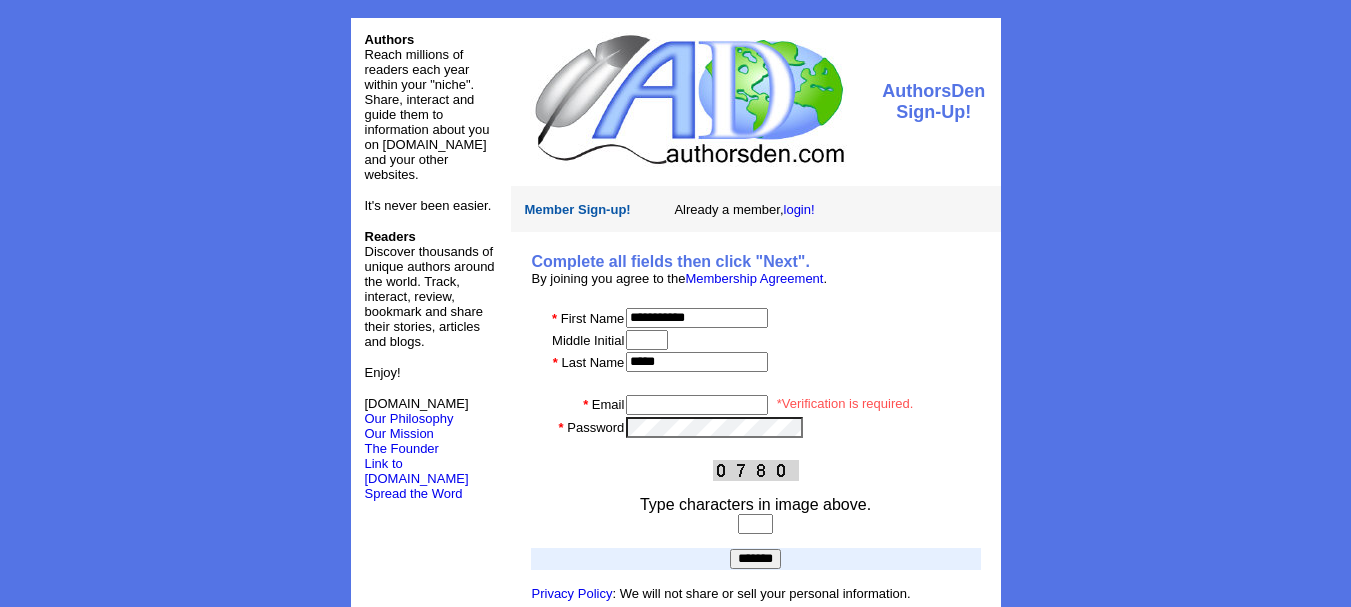 type on "*****" 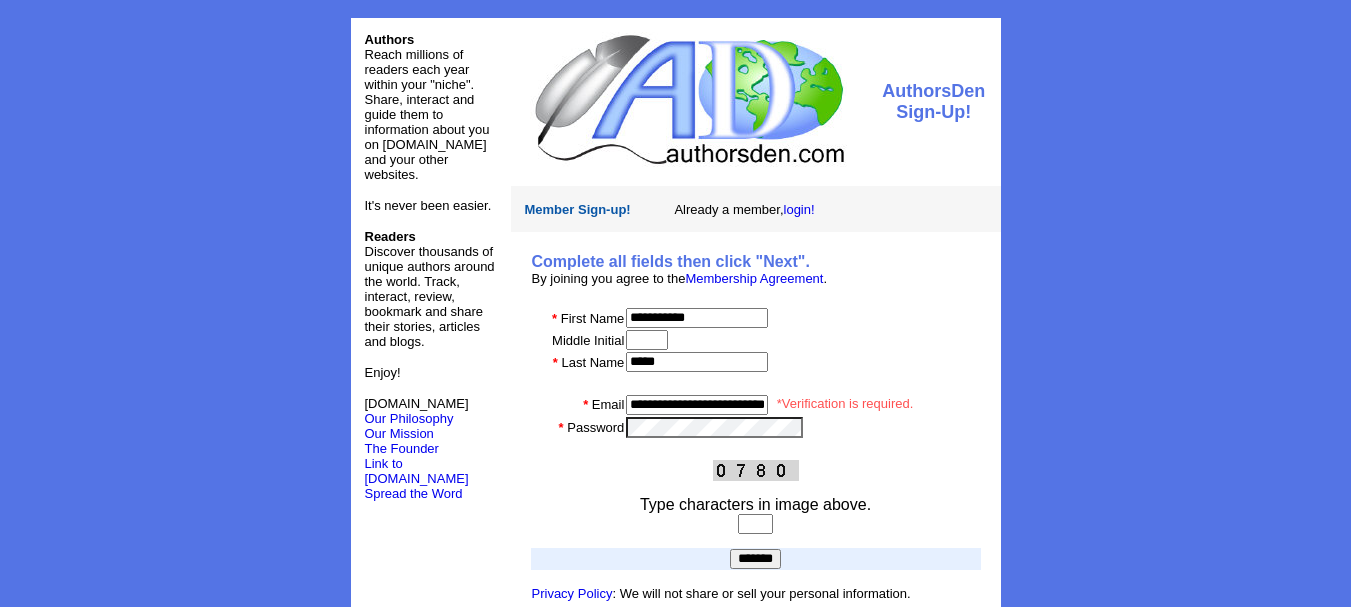 scroll, scrollTop: 0, scrollLeft: 20, axis: horizontal 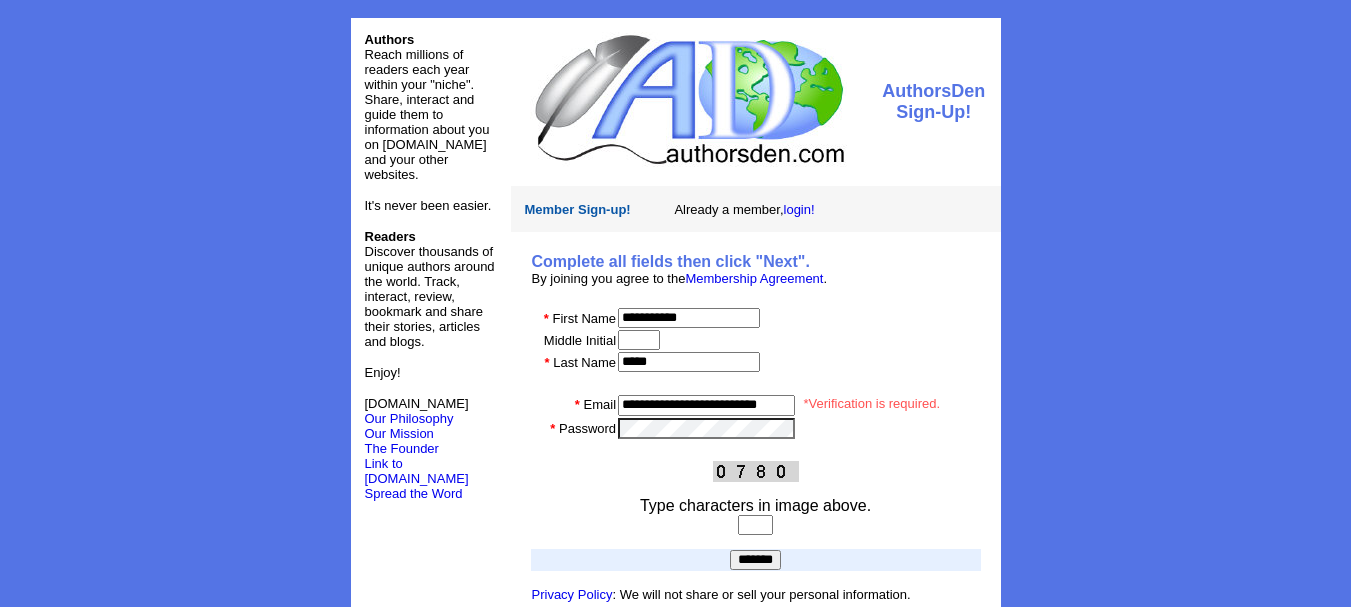 type on "**********" 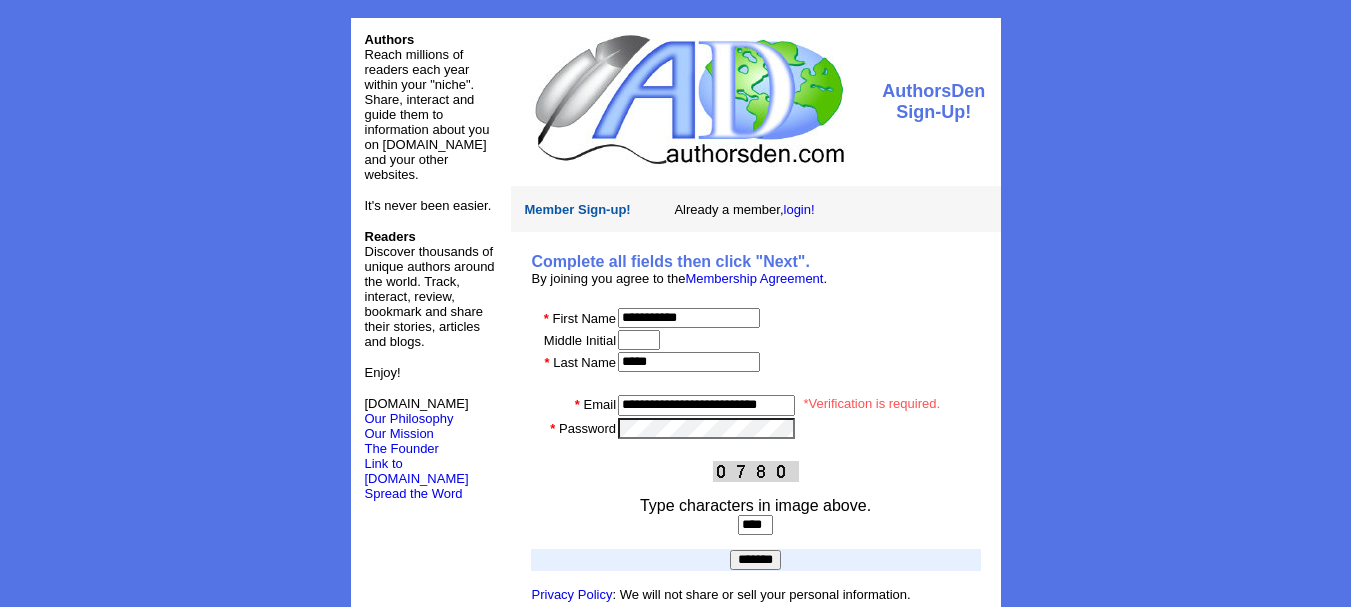 type on "****" 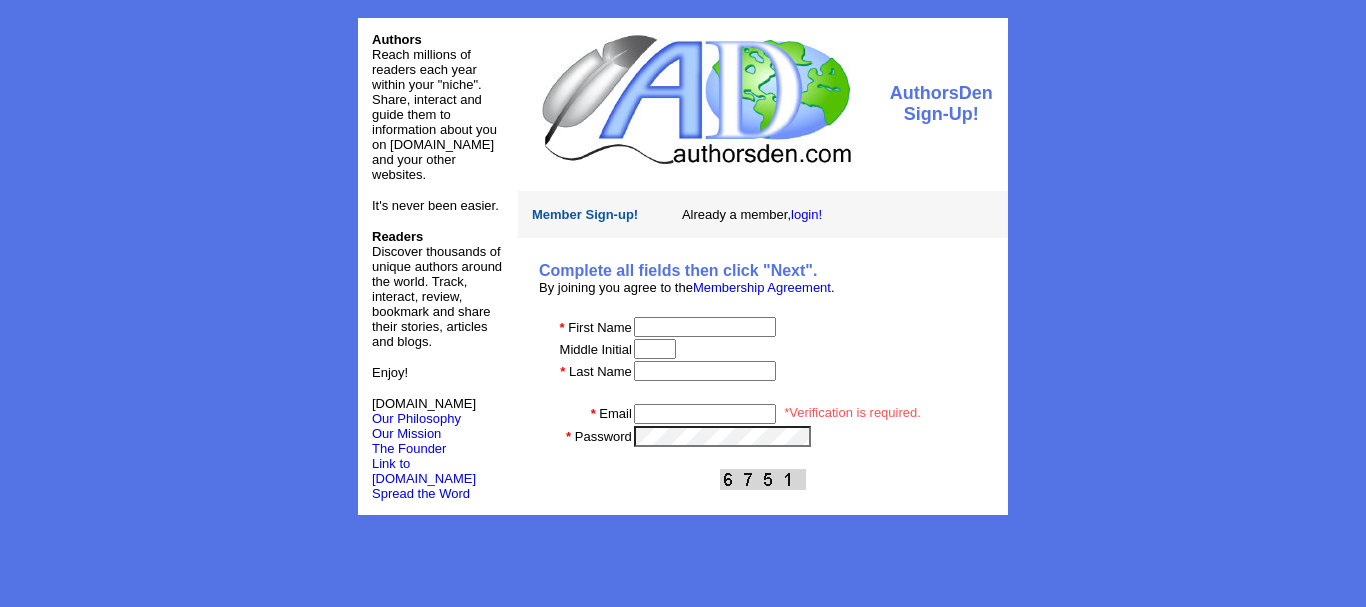 scroll, scrollTop: 0, scrollLeft: 0, axis: both 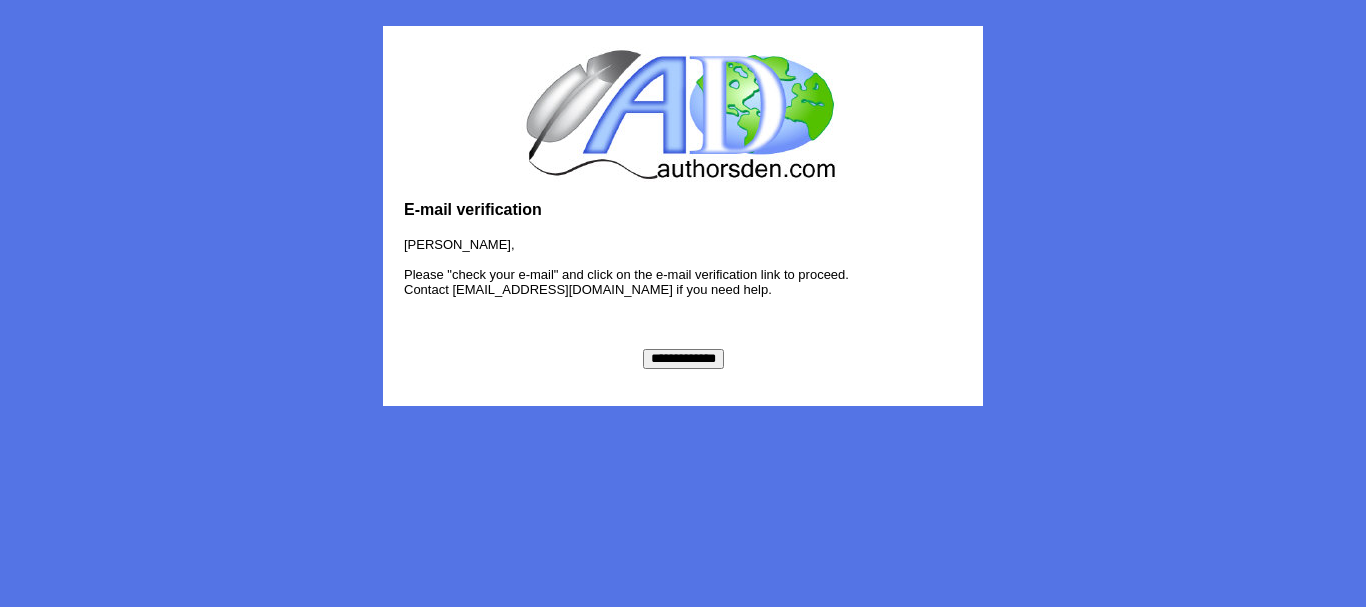 click on "**********" at bounding box center (683, 359) 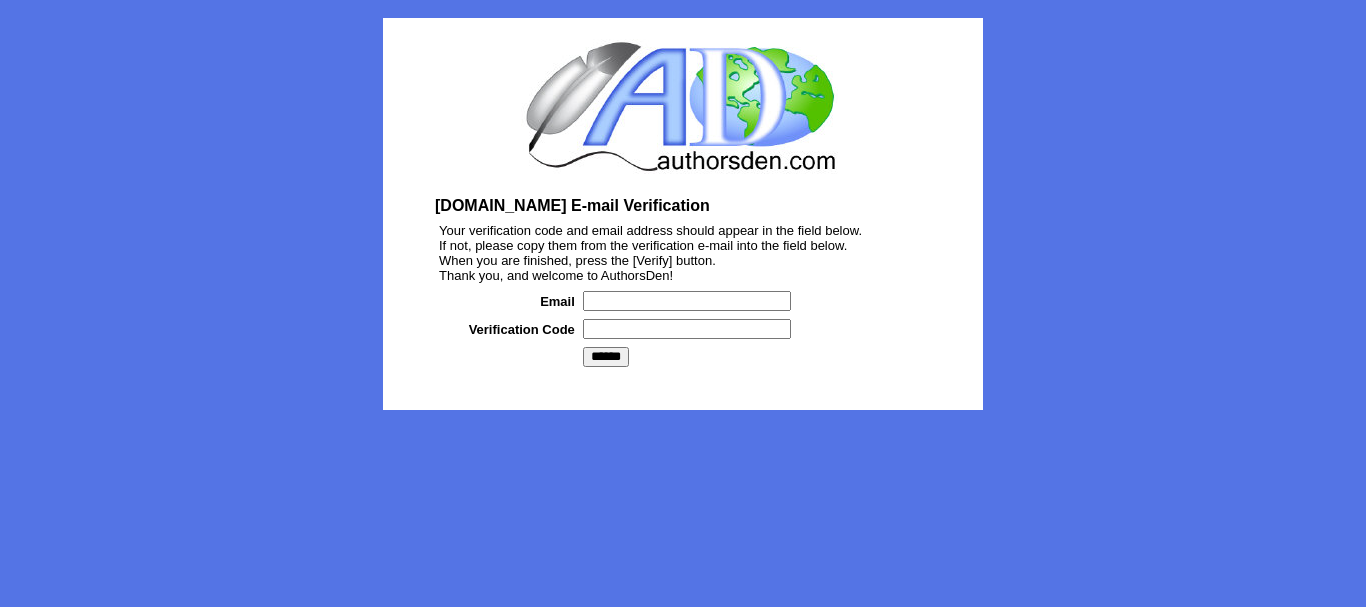 scroll, scrollTop: 0, scrollLeft: 0, axis: both 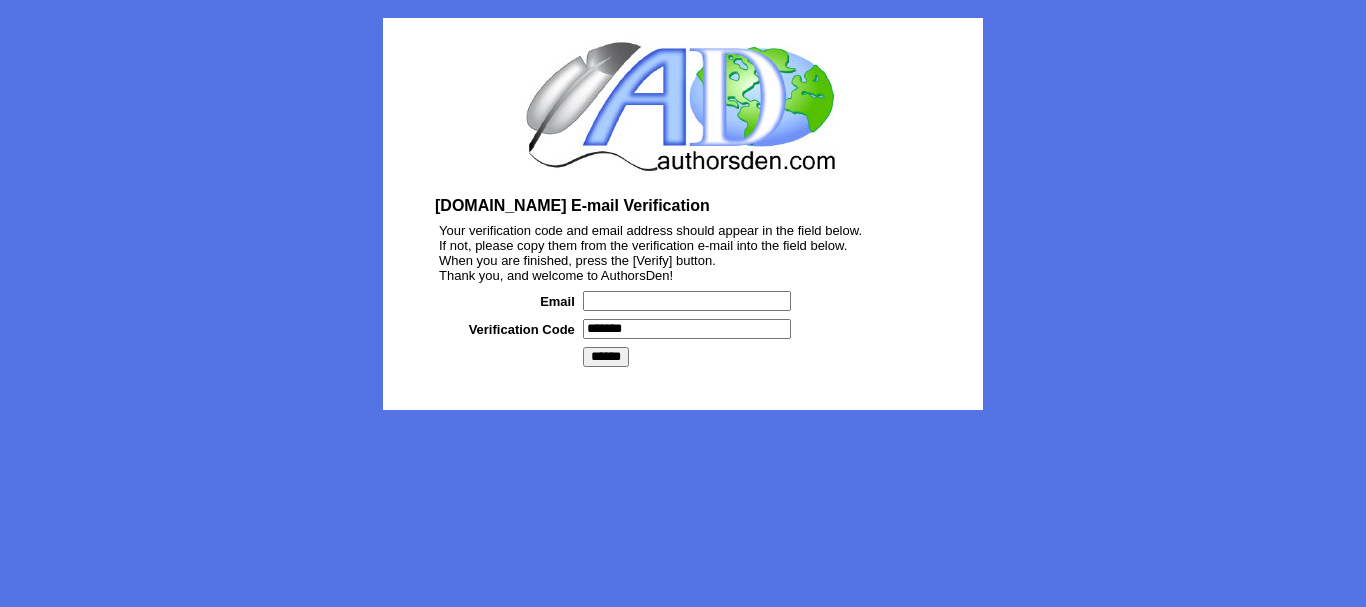 type on "*******" 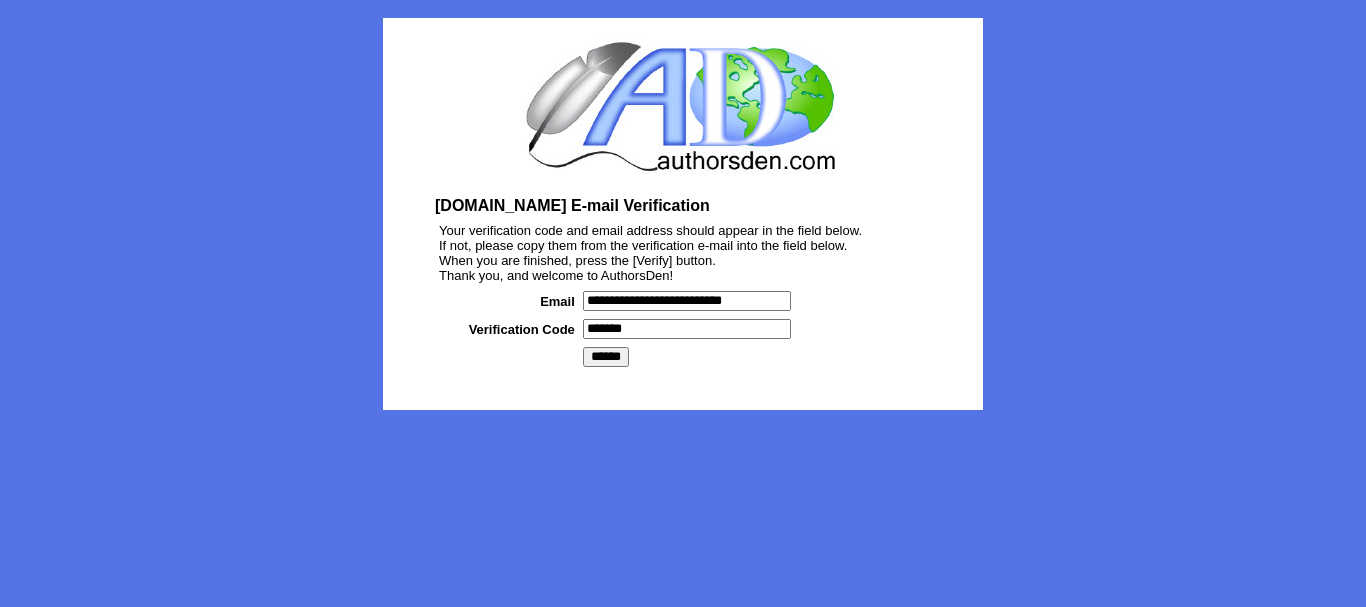 type on "**********" 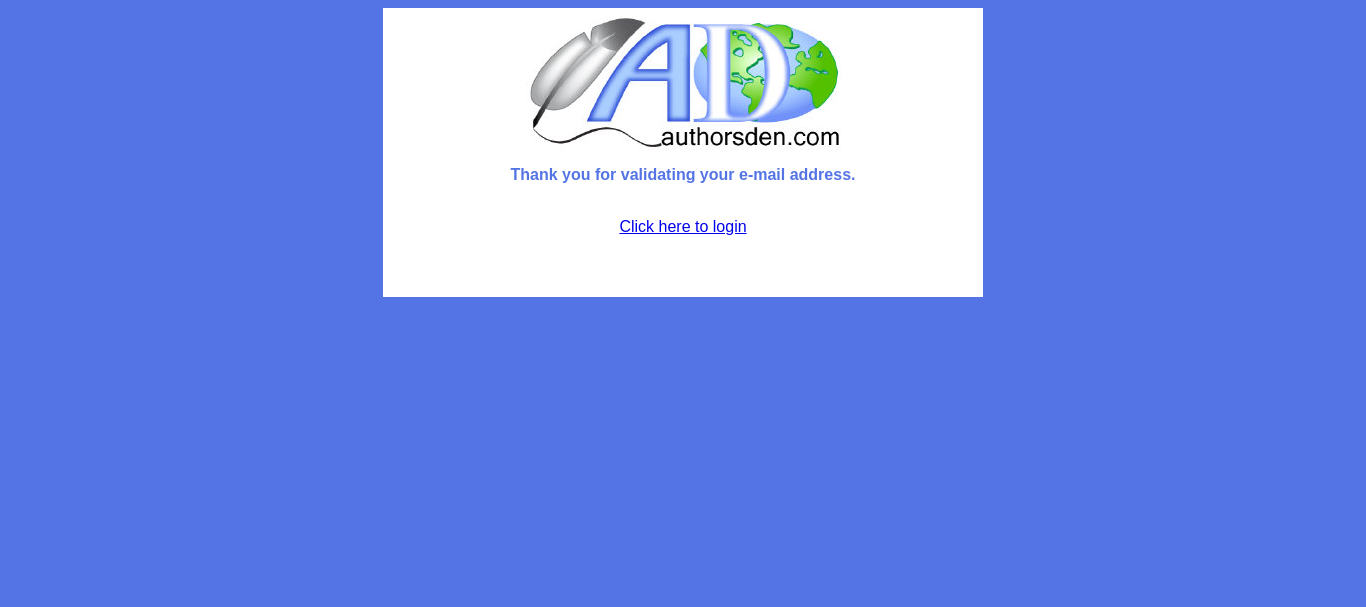 scroll, scrollTop: 0, scrollLeft: 0, axis: both 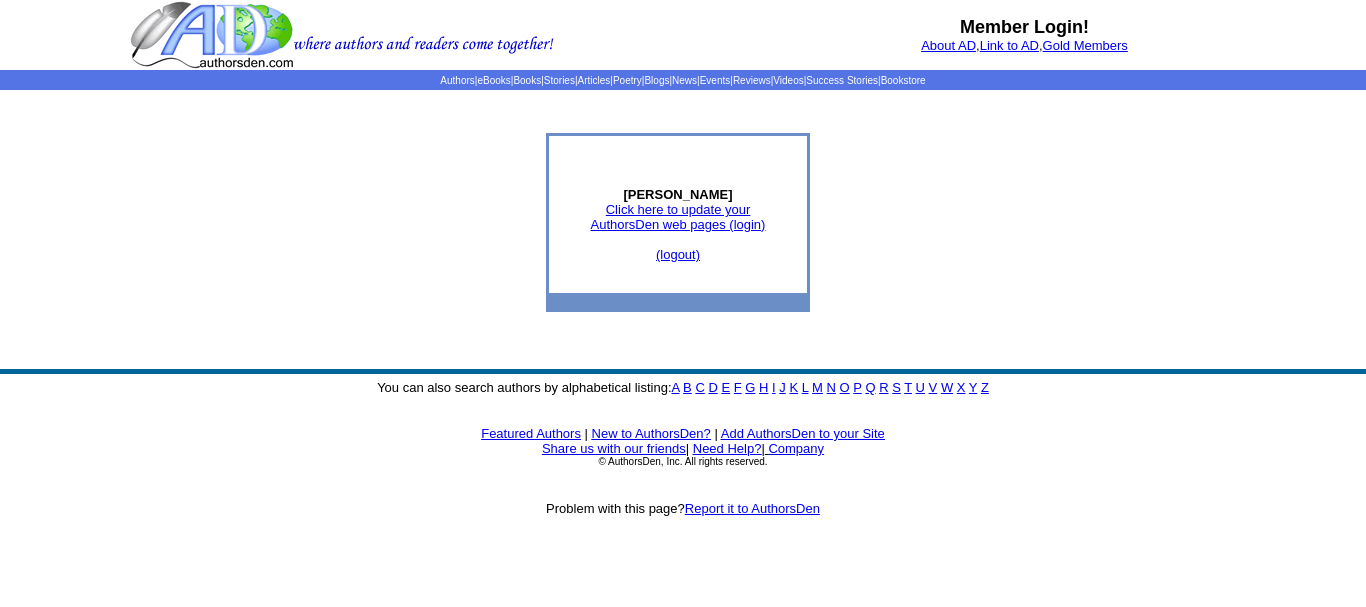 click on "Click here to update your AuthorsDen web pages (login)" at bounding box center [678, 217] 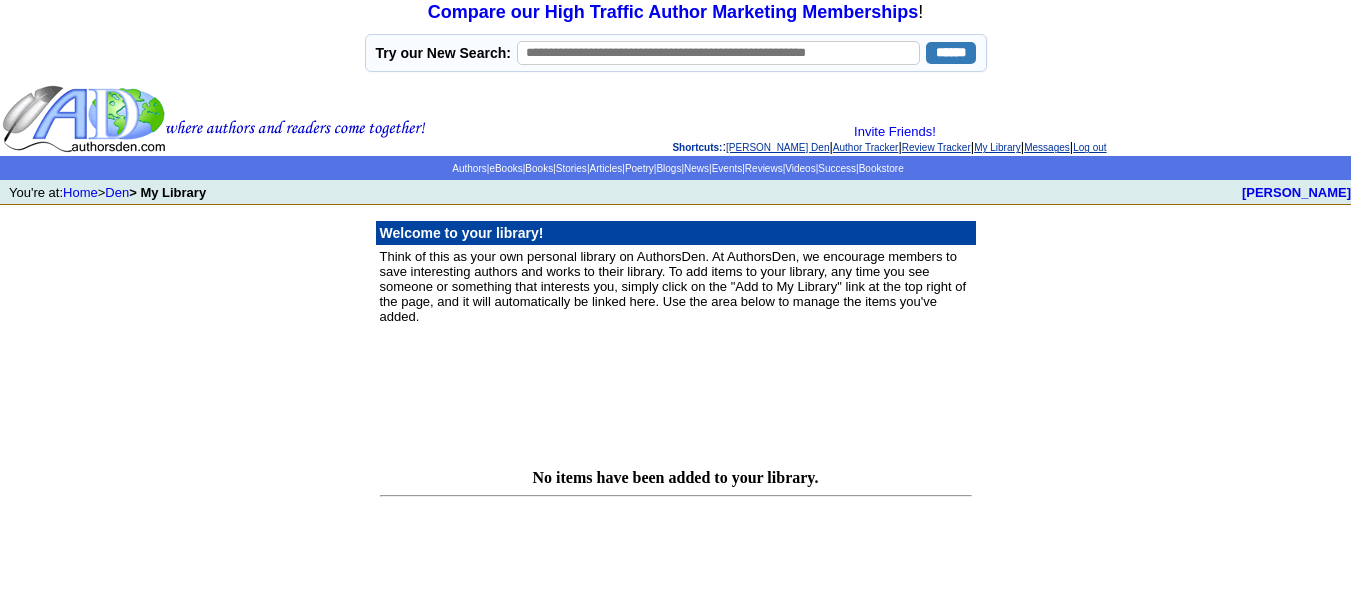 scroll, scrollTop: 0, scrollLeft: 0, axis: both 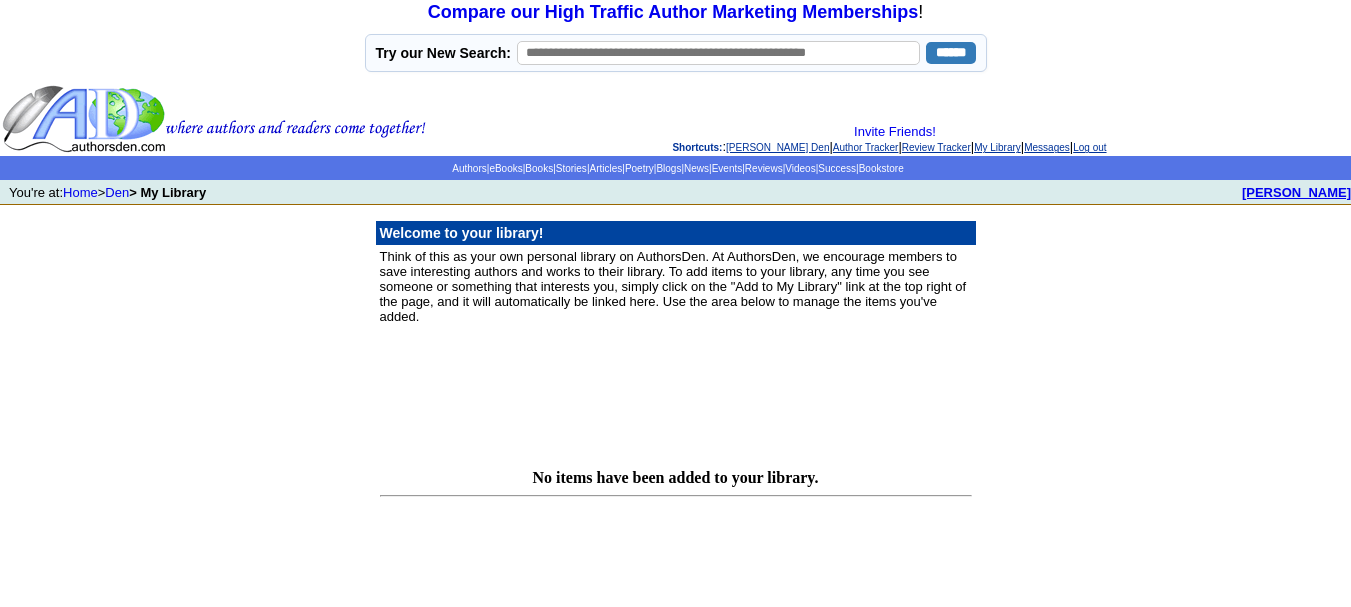 click on "[PERSON_NAME]" at bounding box center [1296, 192] 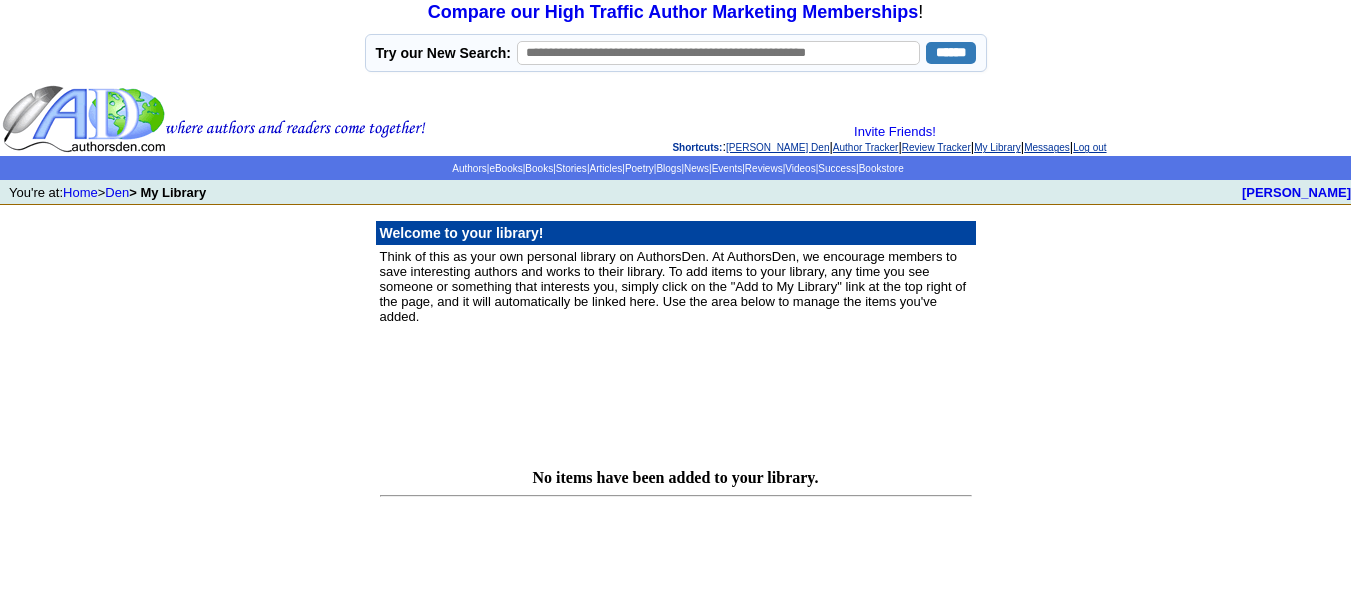 scroll, scrollTop: 0, scrollLeft: 0, axis: both 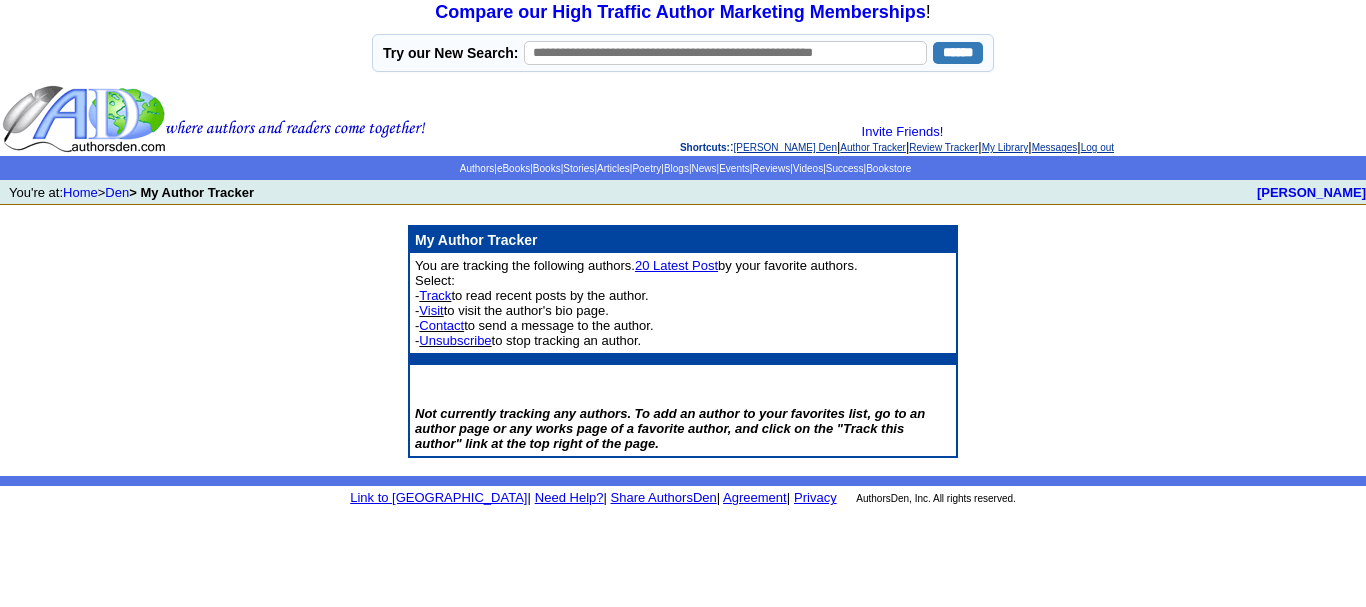 click on "Log out" 